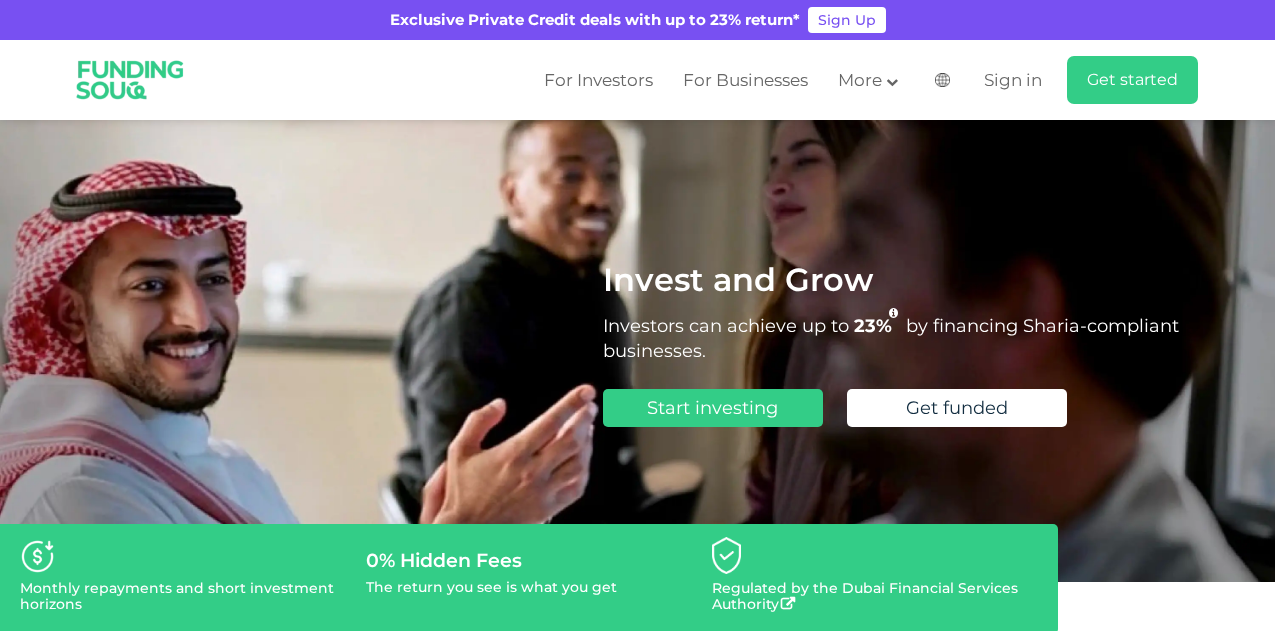 scroll, scrollTop: 0, scrollLeft: 0, axis: both 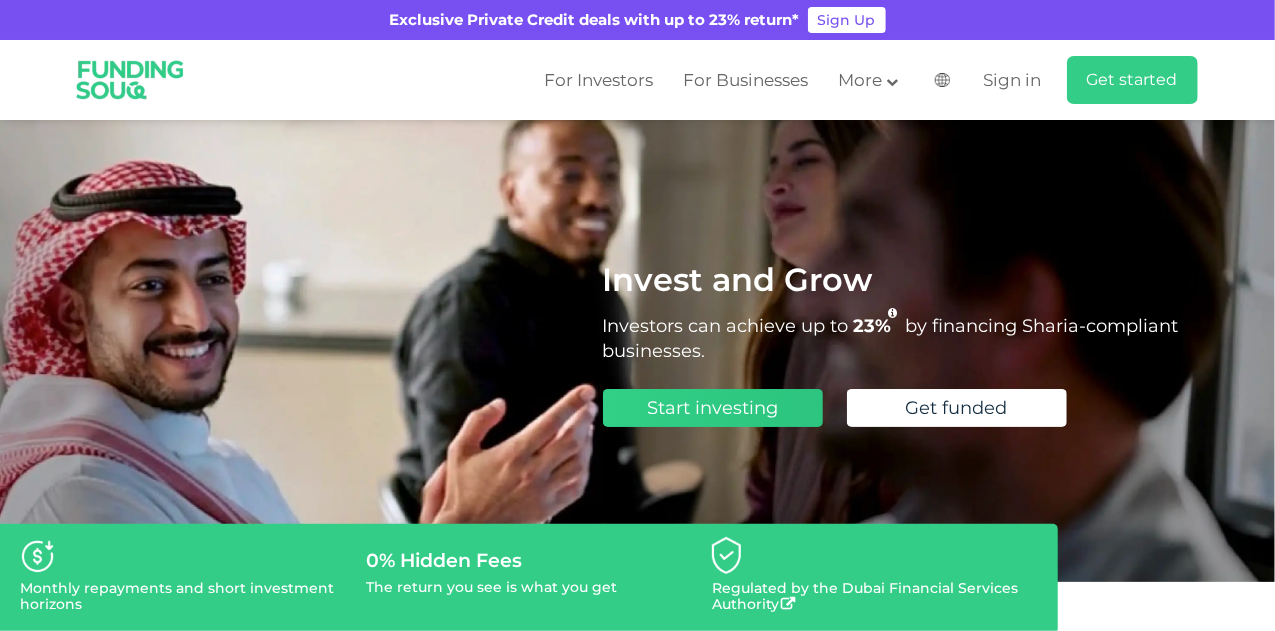 click on "Start investing" at bounding box center (712, 408) 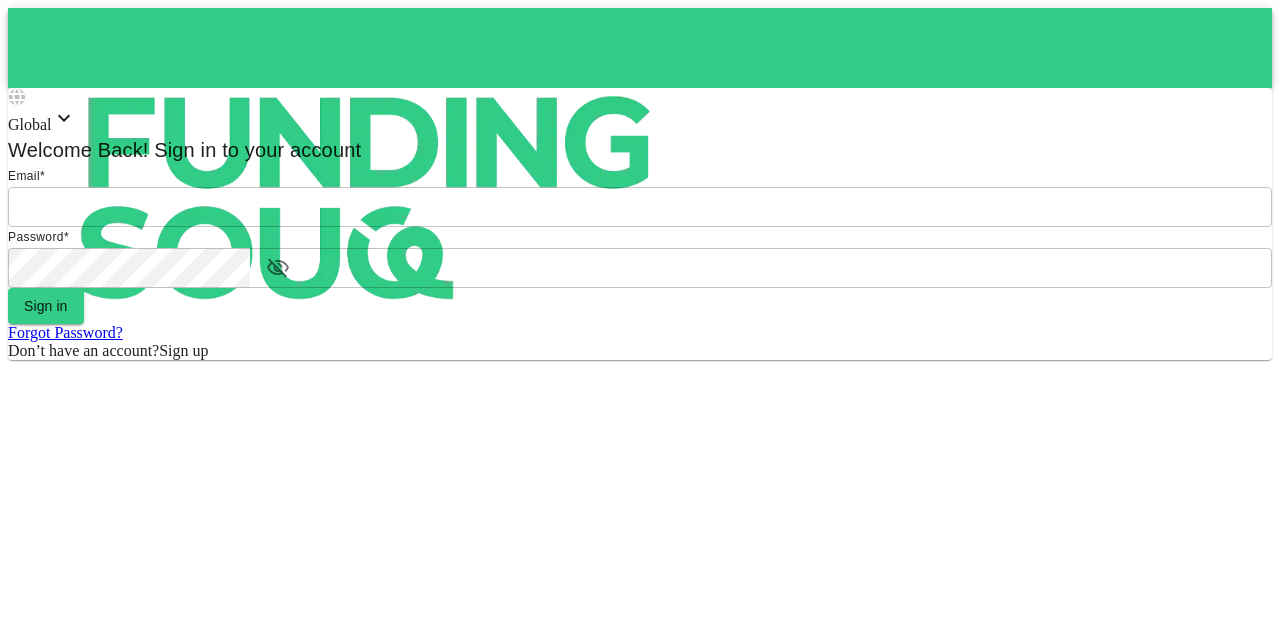 scroll, scrollTop: 0, scrollLeft: 0, axis: both 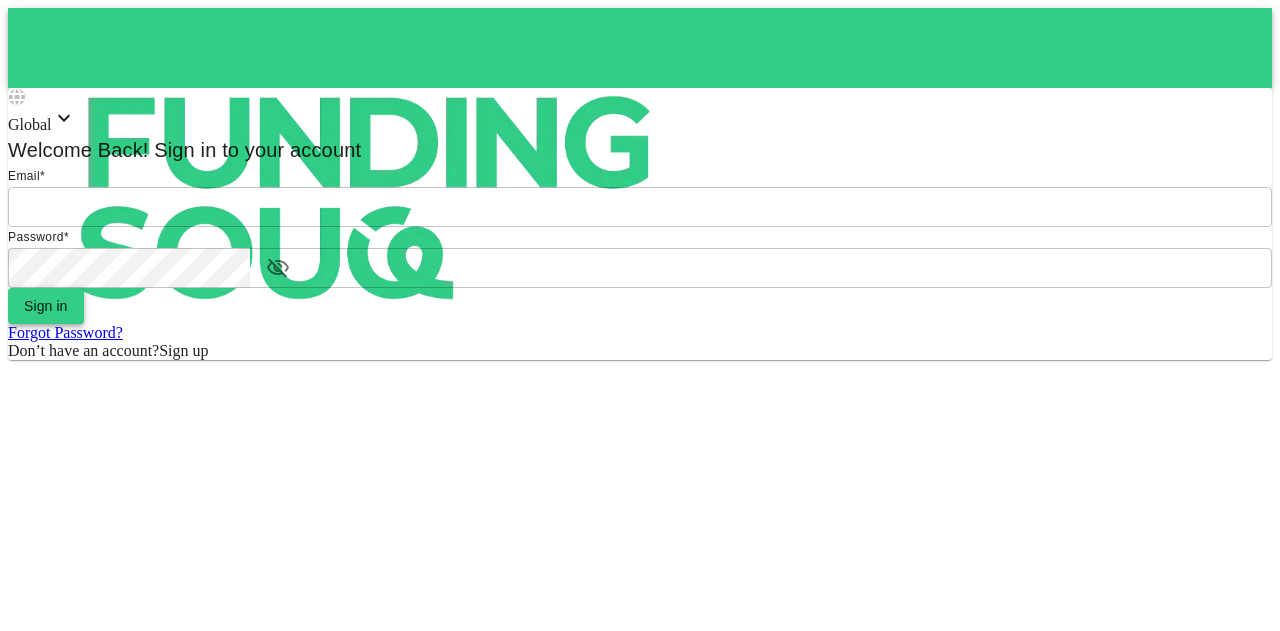 type on "[EMAIL]" 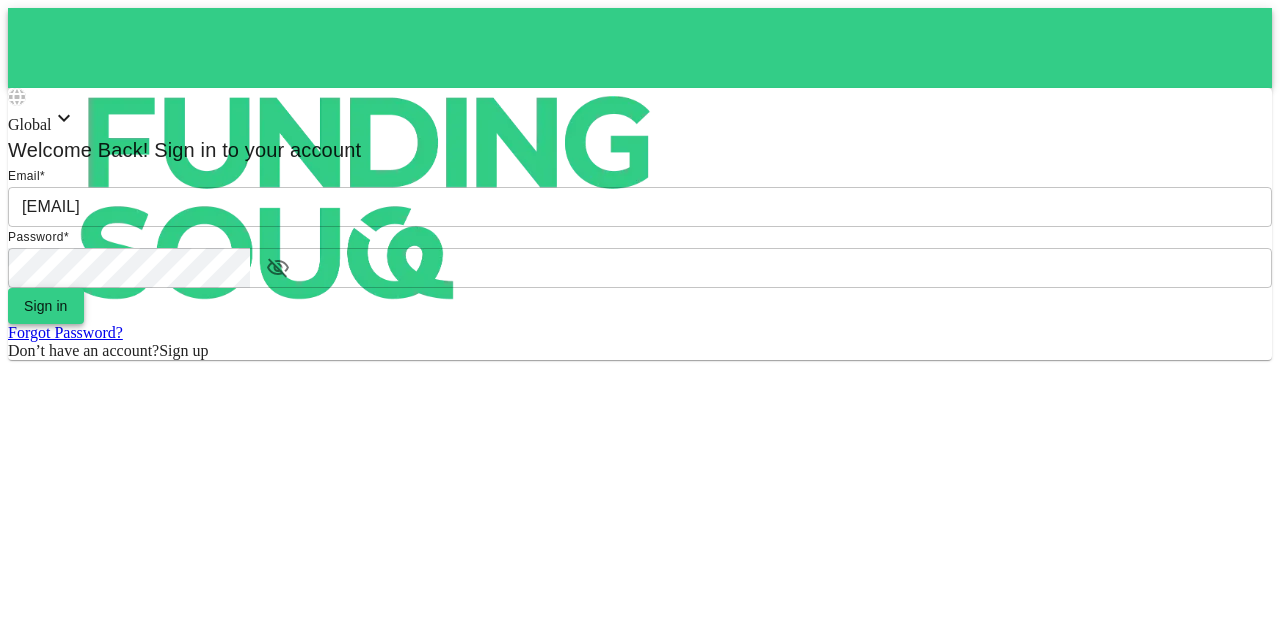 click on "Sign in" at bounding box center [46, 306] 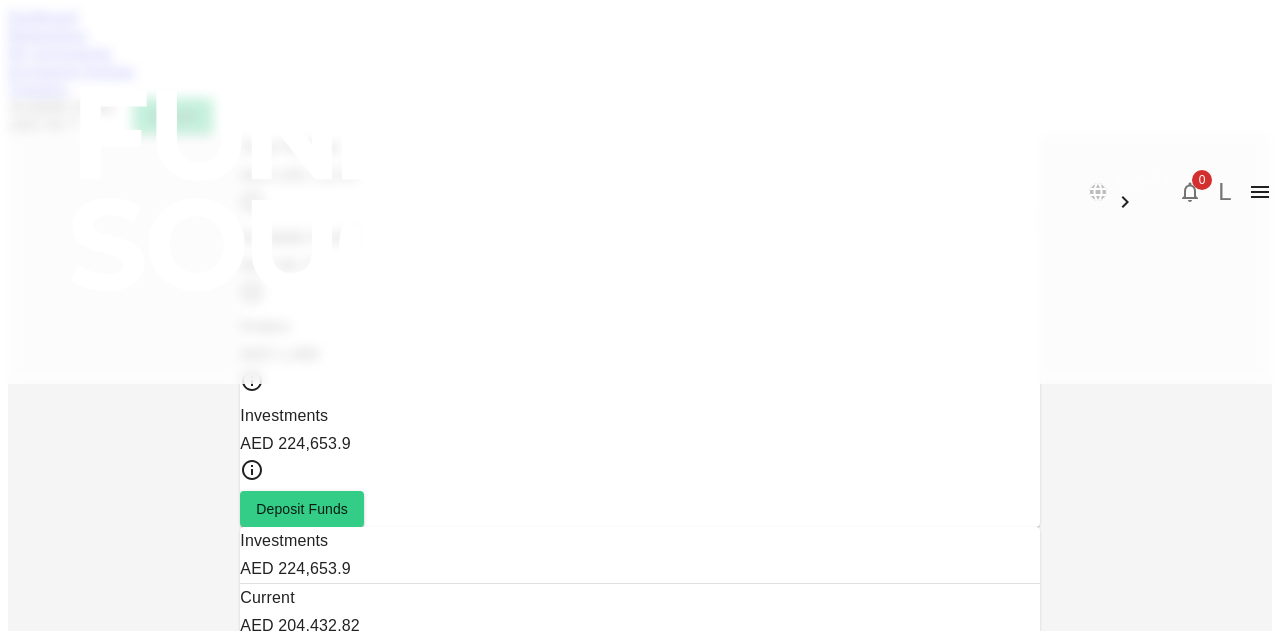 click on "Transfers" at bounding box center [38, 88] 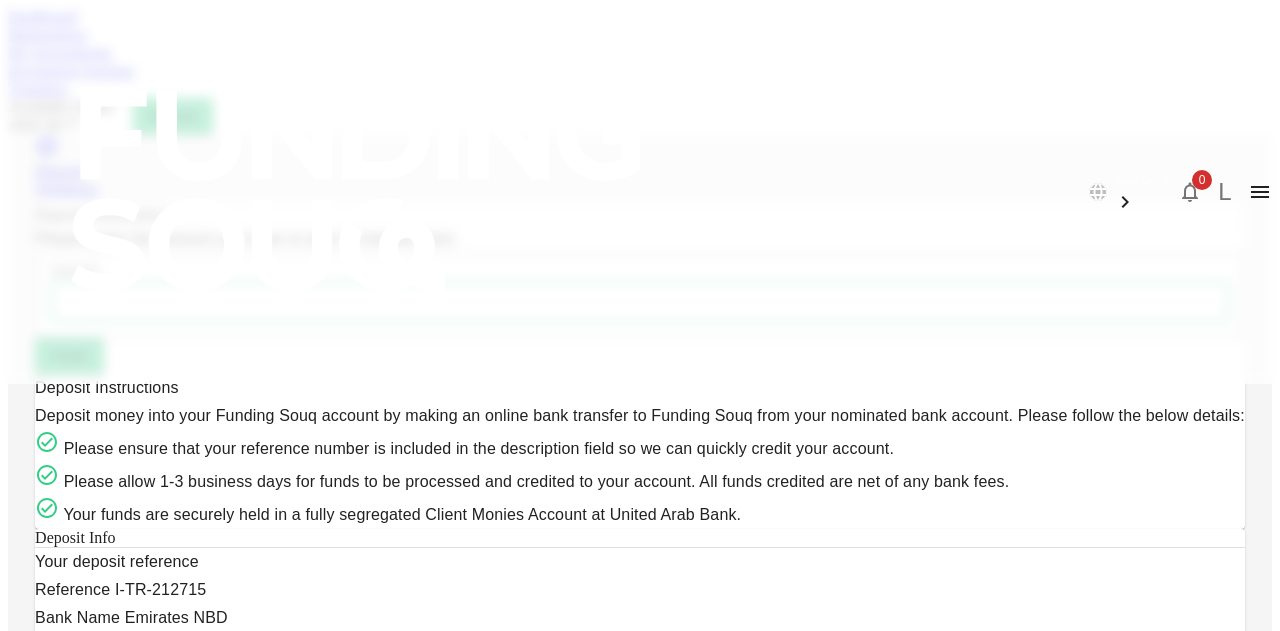 scroll, scrollTop: 592, scrollLeft: 0, axis: vertical 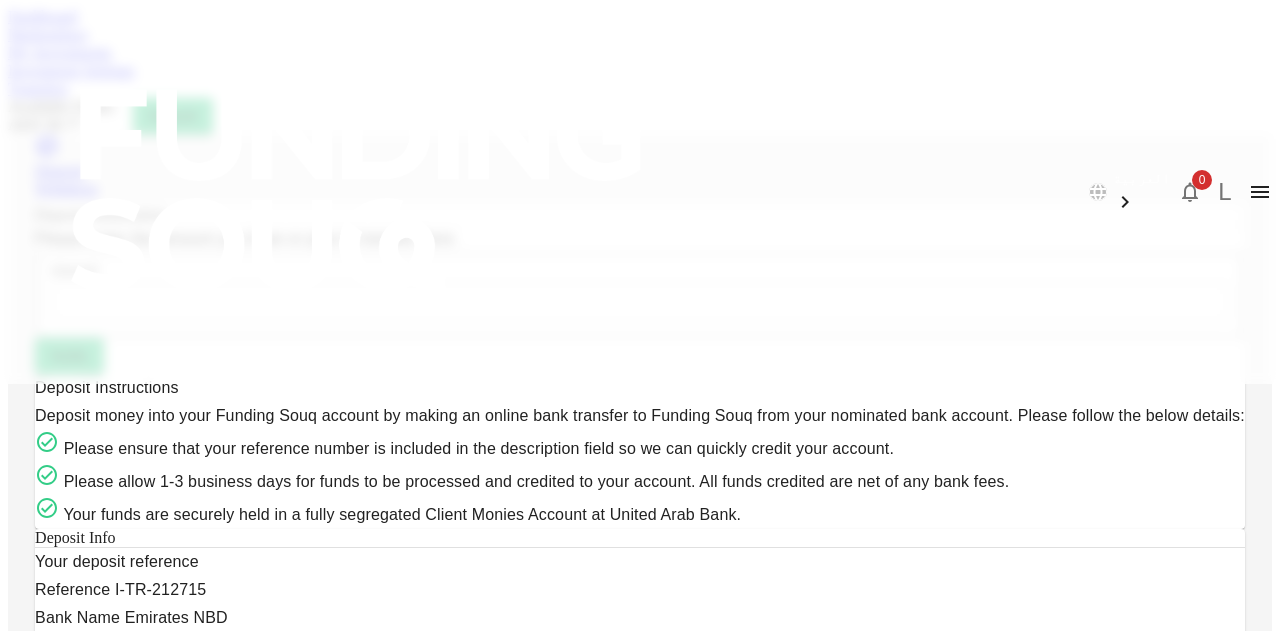 click on "My Investments" at bounding box center (60, 52) 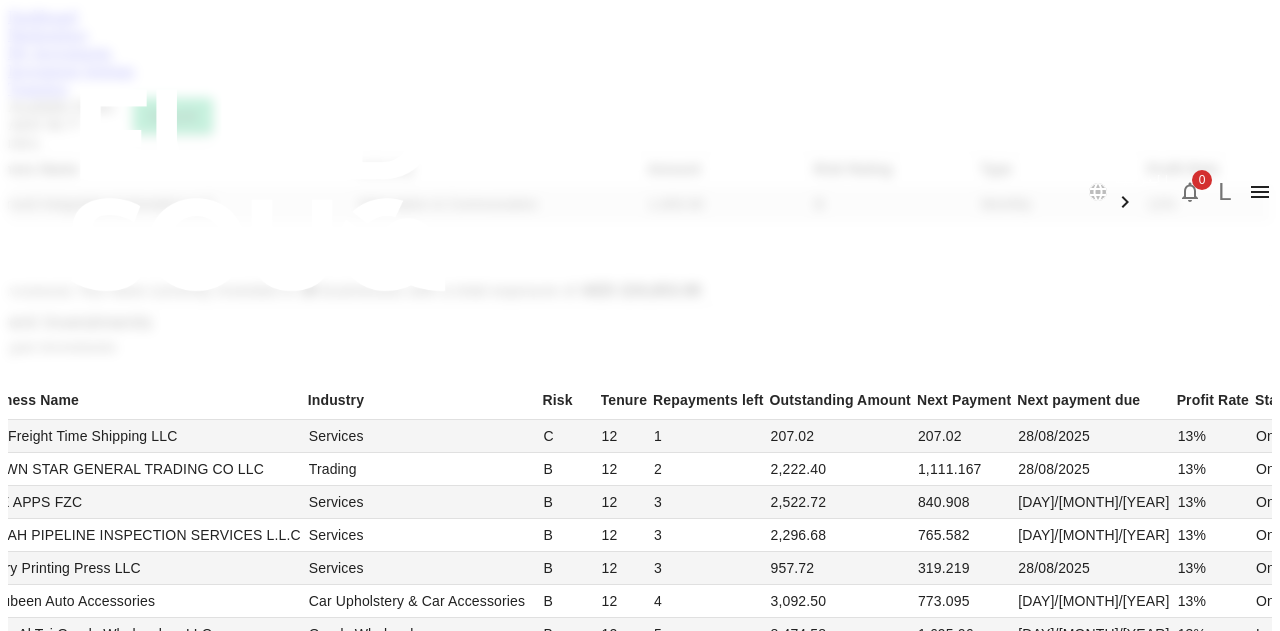 click on "My Investments" at bounding box center [60, 52] 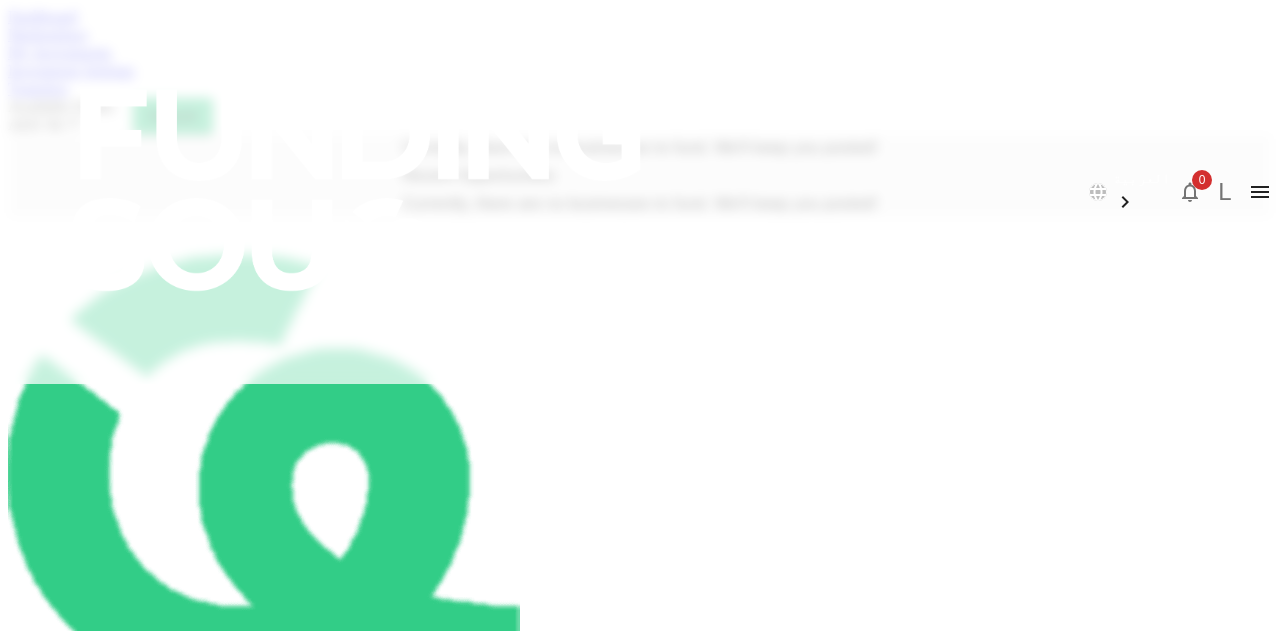 click on "Dashboard" at bounding box center [42, 16] 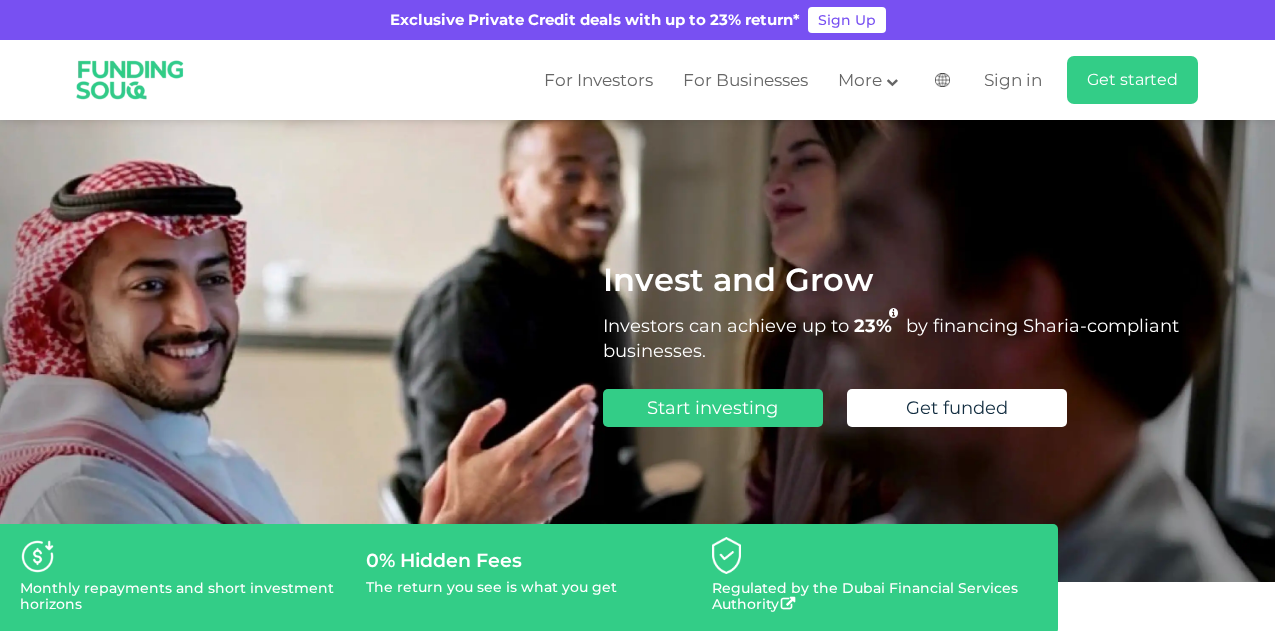 scroll, scrollTop: 0, scrollLeft: 0, axis: both 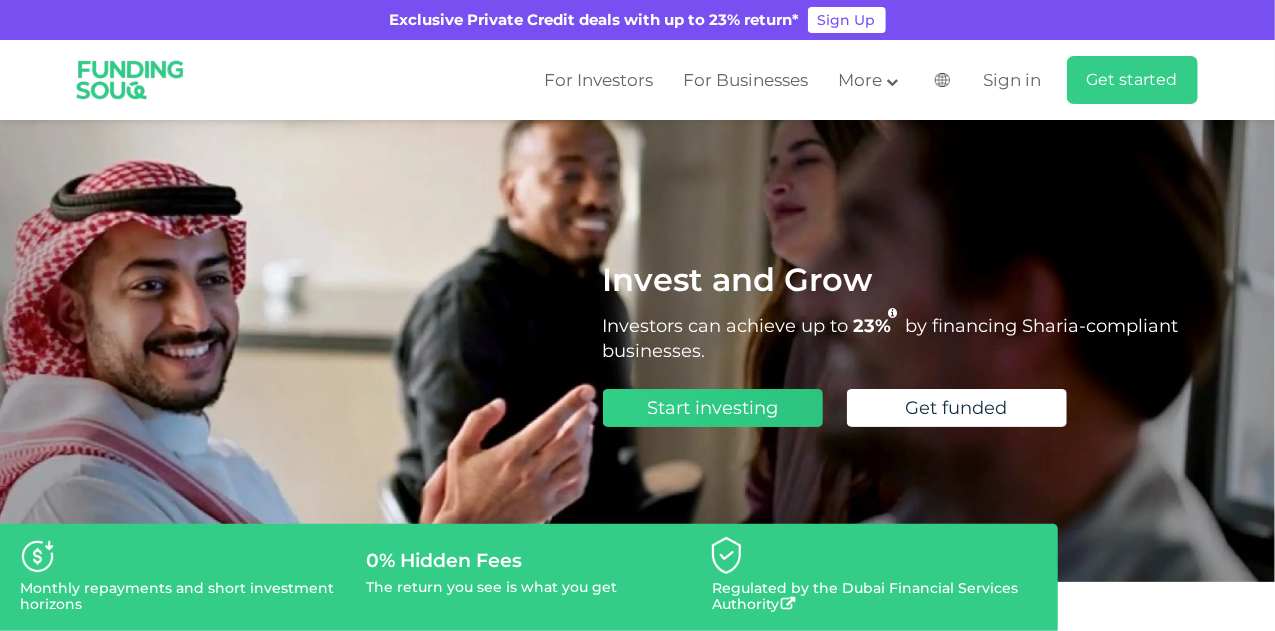 click on "Start investing" at bounding box center [712, 408] 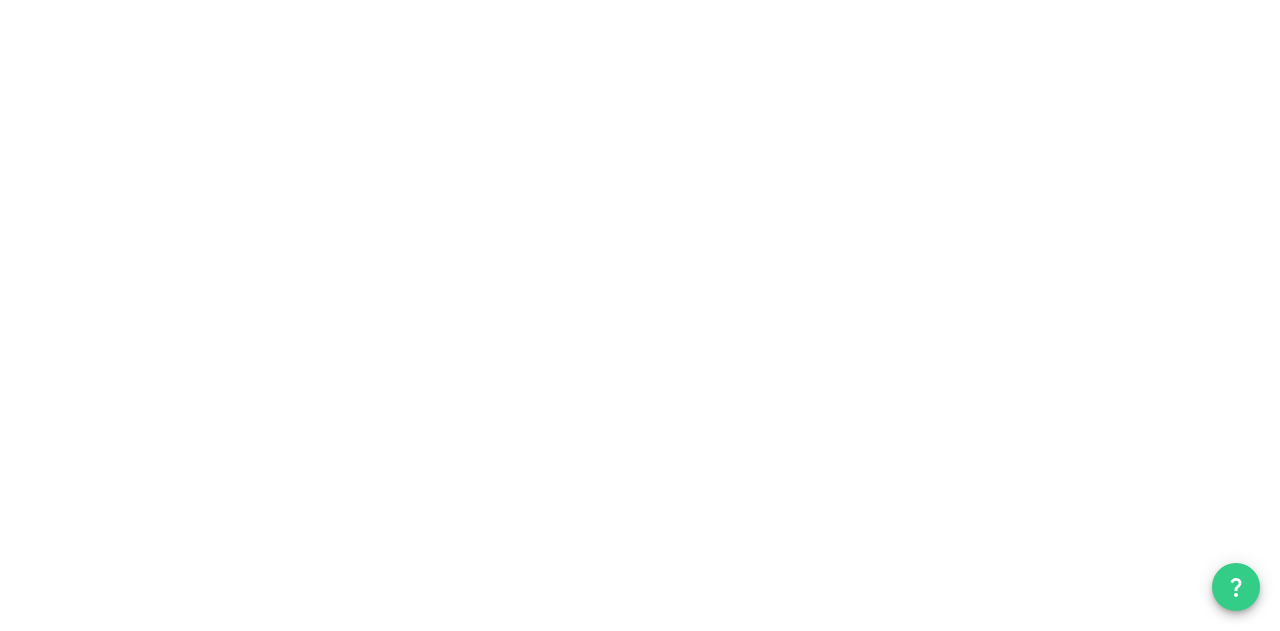 scroll, scrollTop: 0, scrollLeft: 0, axis: both 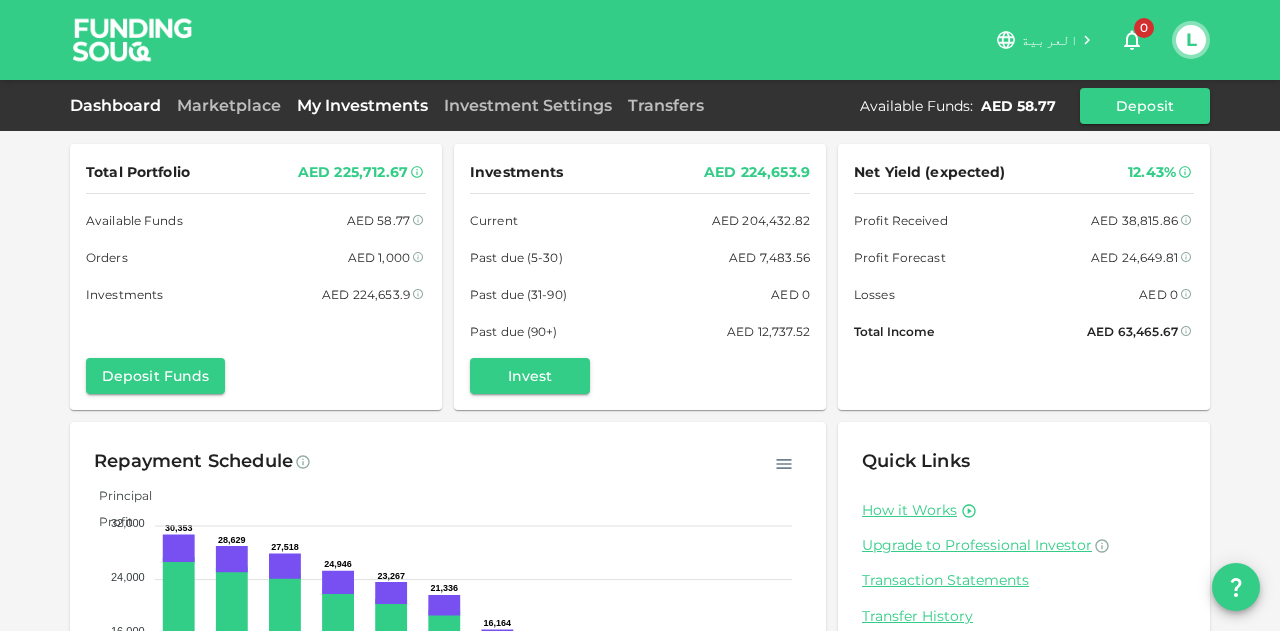 click on "My Investments" at bounding box center (362, 105) 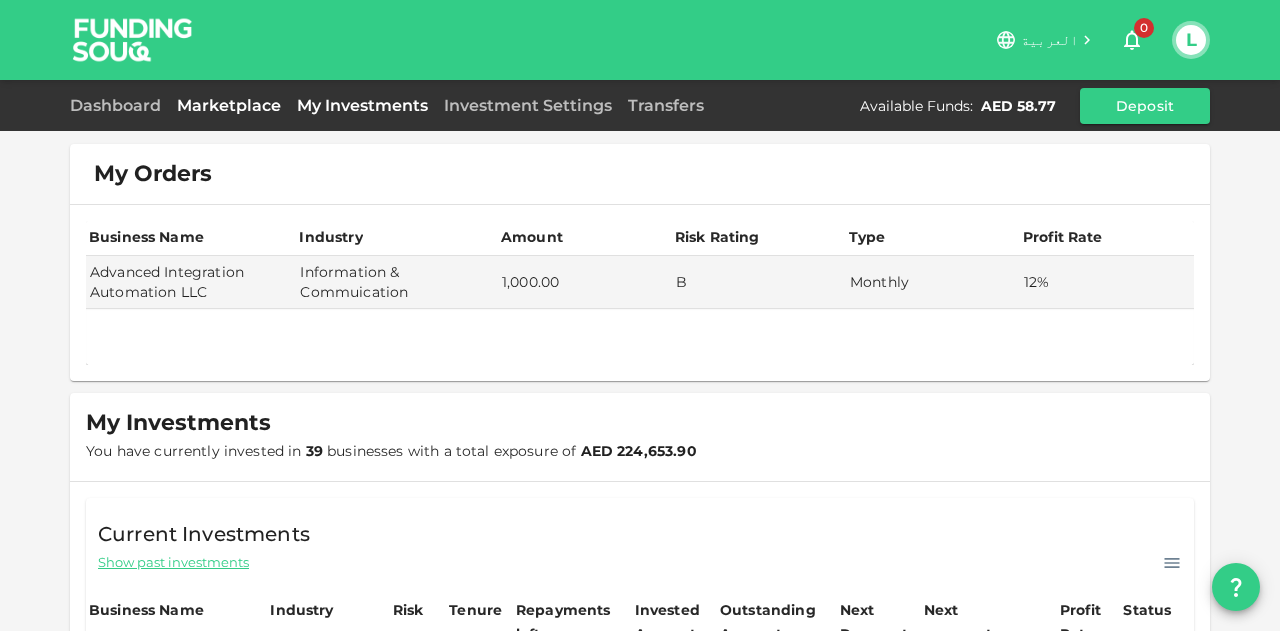 click on "Marketplace" at bounding box center [229, 105] 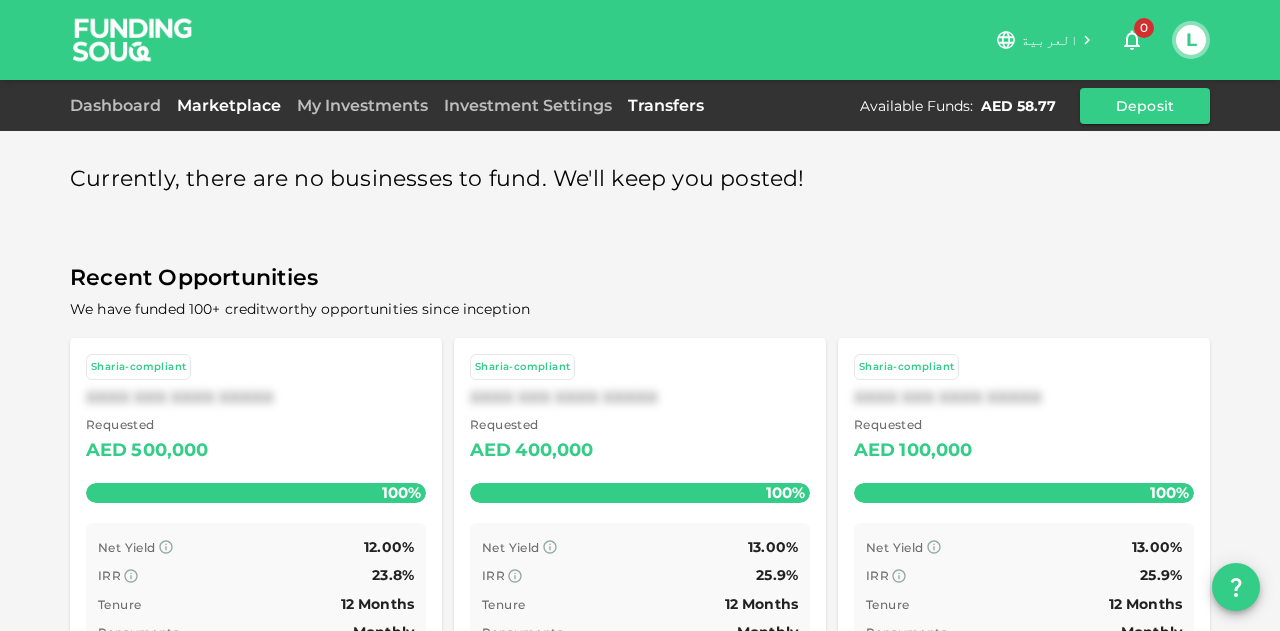 click on "Transfers" at bounding box center [666, 105] 